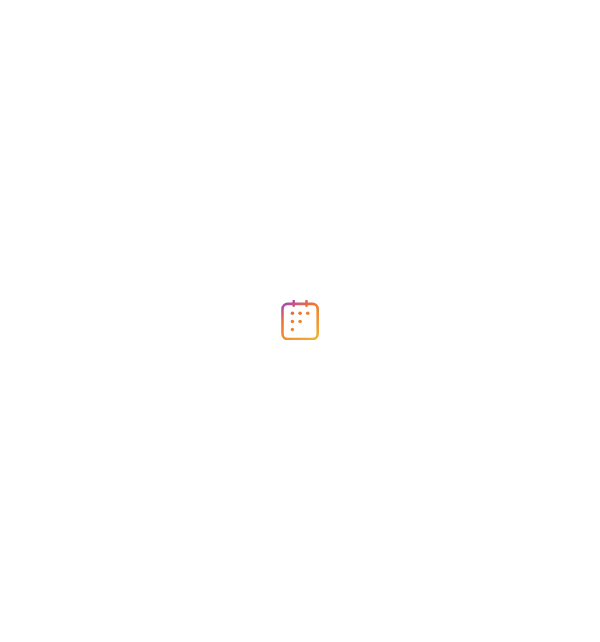 scroll, scrollTop: 0, scrollLeft: 0, axis: both 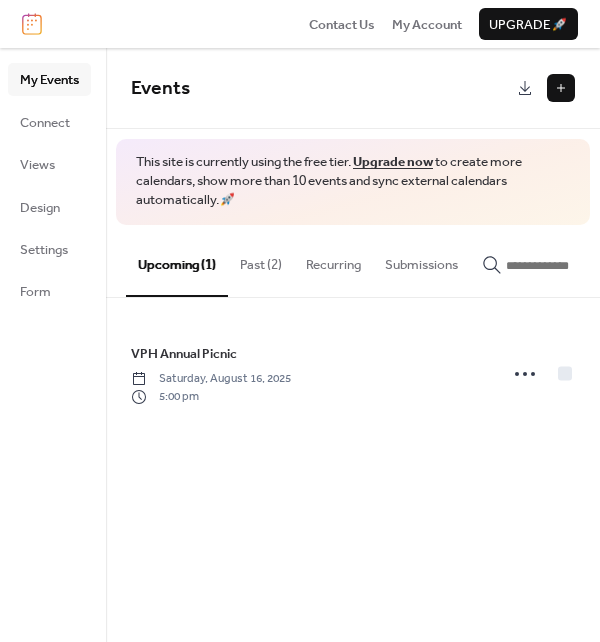 click on "Past (2)" at bounding box center [261, 260] 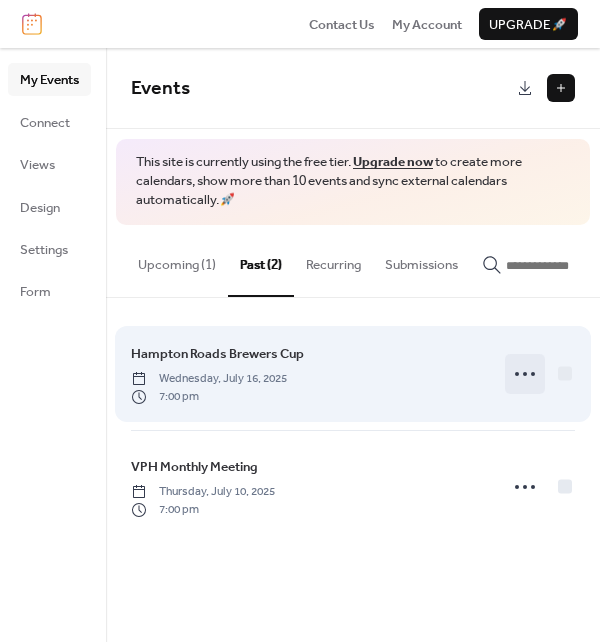 click 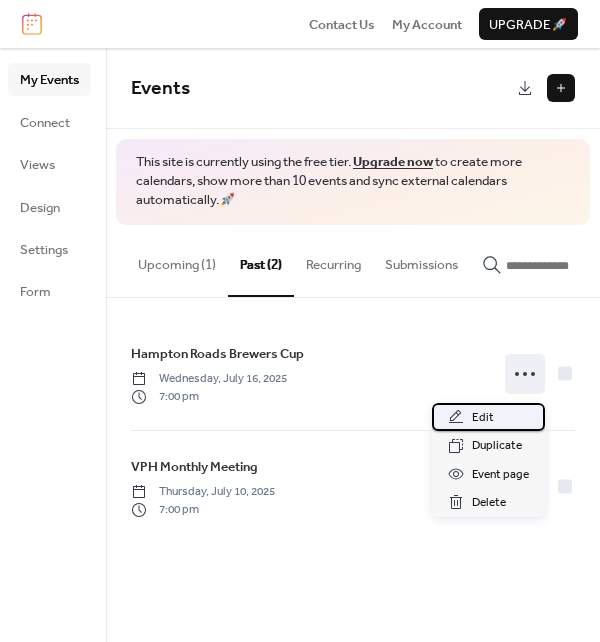 click on "Edit" at bounding box center [488, 417] 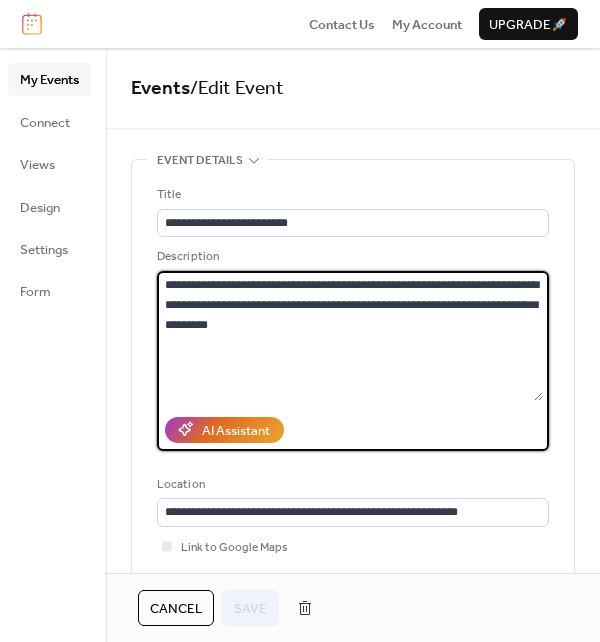 drag, startPoint x: 324, startPoint y: 283, endPoint x: 483, endPoint y: 287, distance: 159.05031 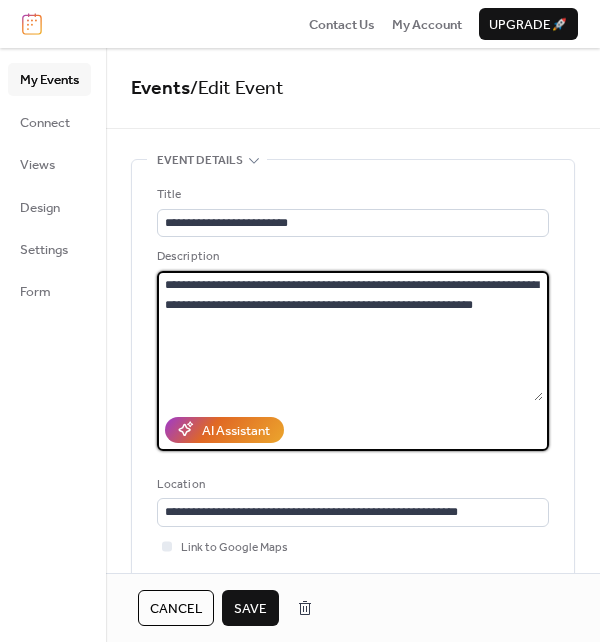 drag, startPoint x: 424, startPoint y: 283, endPoint x: 216, endPoint y: 307, distance: 209.38004 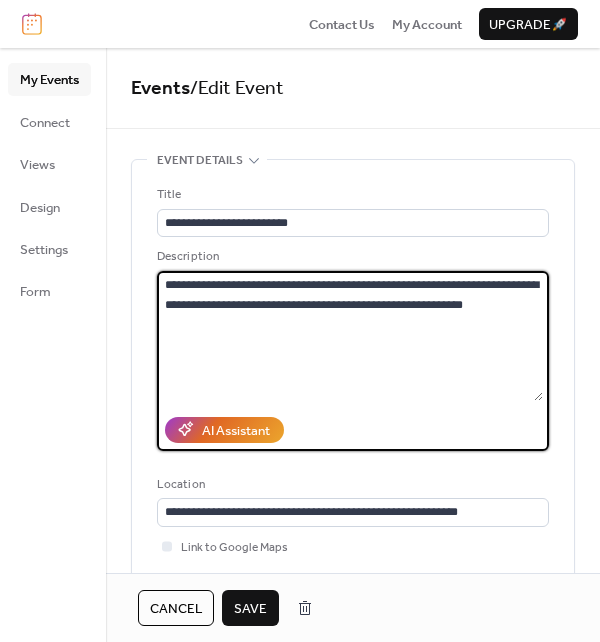 drag, startPoint x: 466, startPoint y: 303, endPoint x: 505, endPoint y: 311, distance: 39.812057 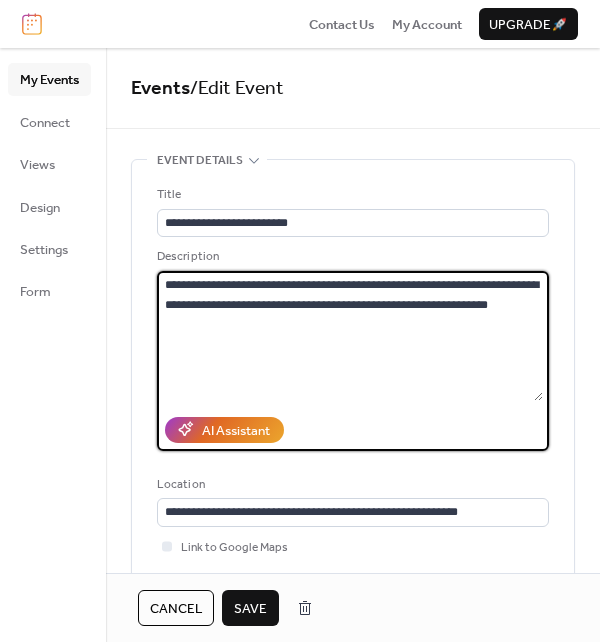 type on "**********" 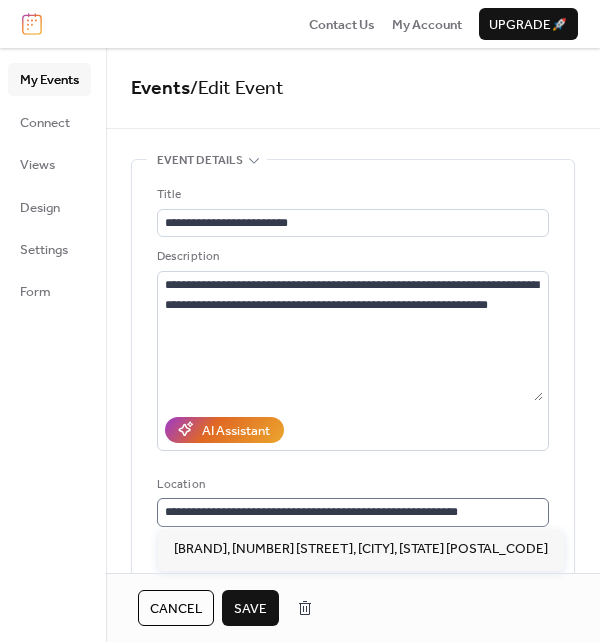 drag, startPoint x: 398, startPoint y: 491, endPoint x: 385, endPoint y: 520, distance: 31.780497 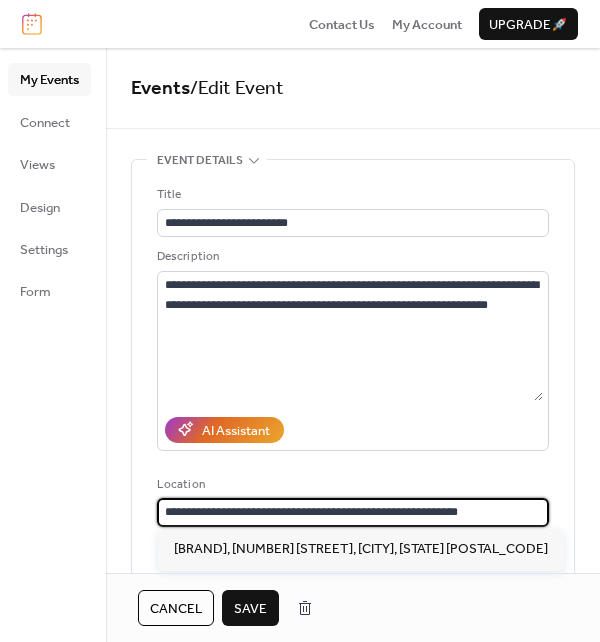 click on "**********" at bounding box center (353, 512) 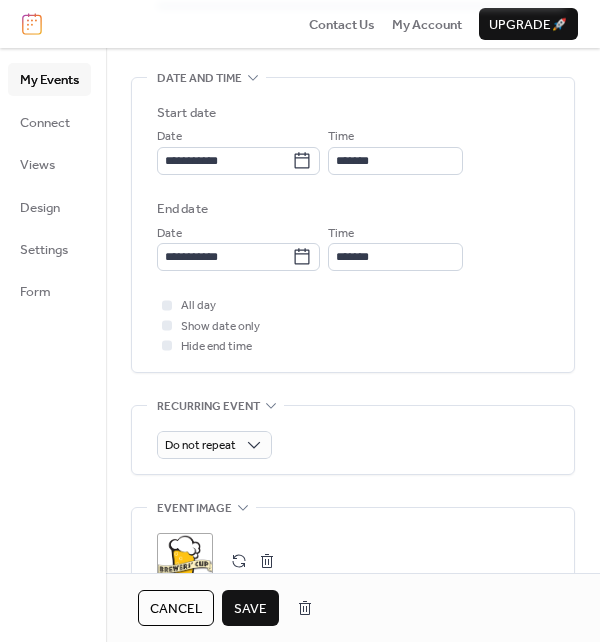 scroll, scrollTop: 615, scrollLeft: 0, axis: vertical 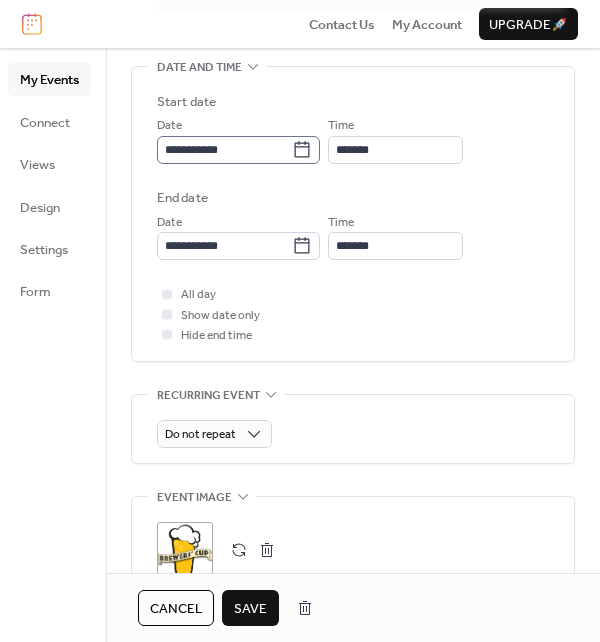 type 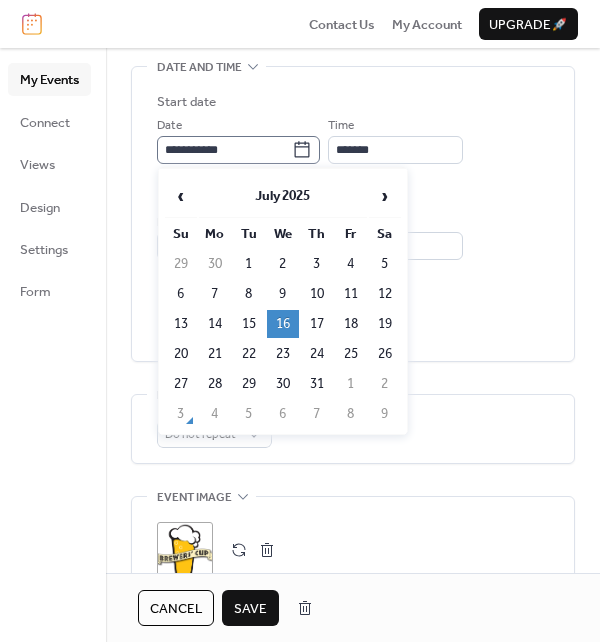 click 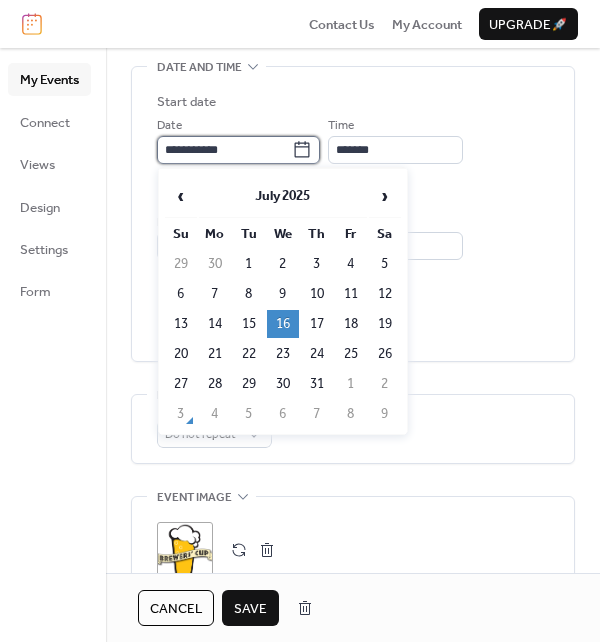 click on "**********" at bounding box center [224, 150] 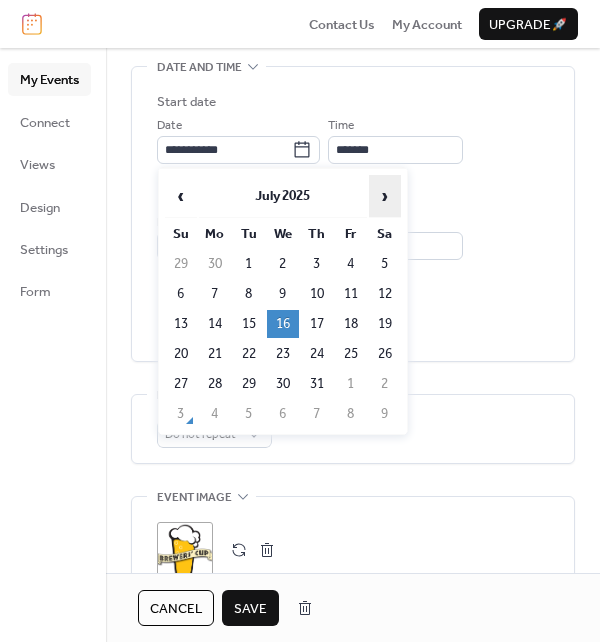 click on "›" at bounding box center (385, 196) 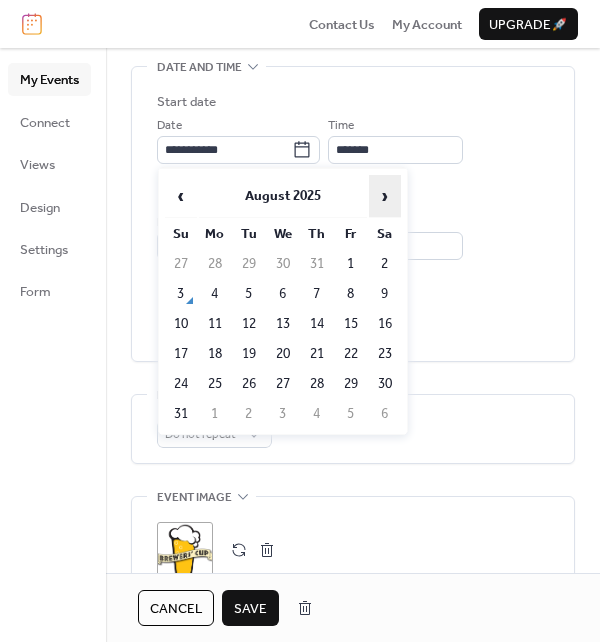click on "›" at bounding box center (385, 196) 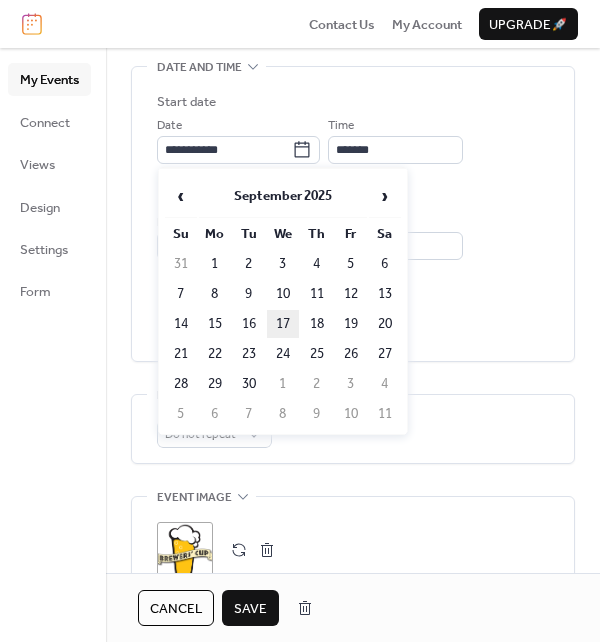 click on "17" at bounding box center [283, 324] 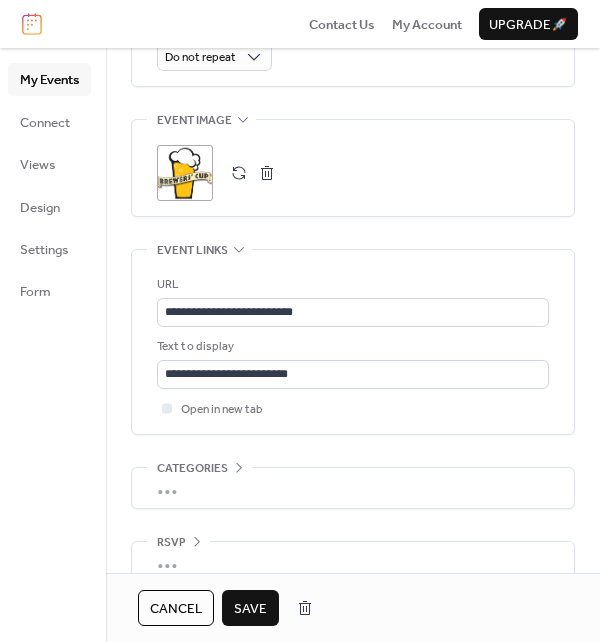 scroll, scrollTop: 1019, scrollLeft: 0, axis: vertical 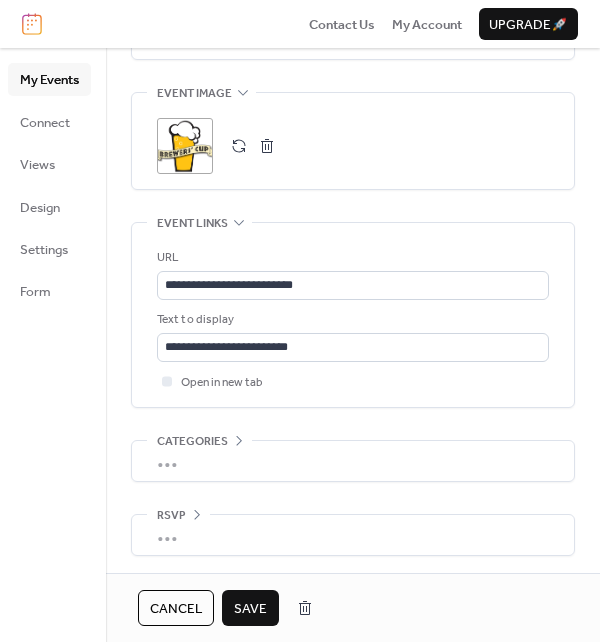 click on "Save" at bounding box center [250, 609] 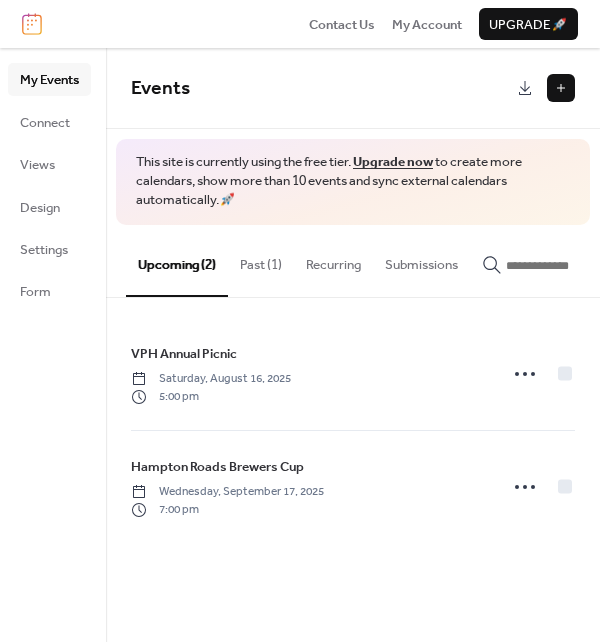 click on "Past (1)" at bounding box center [261, 260] 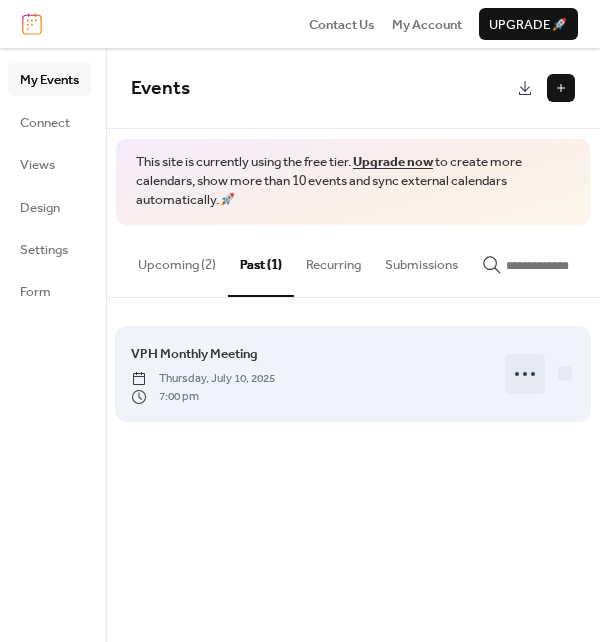 click 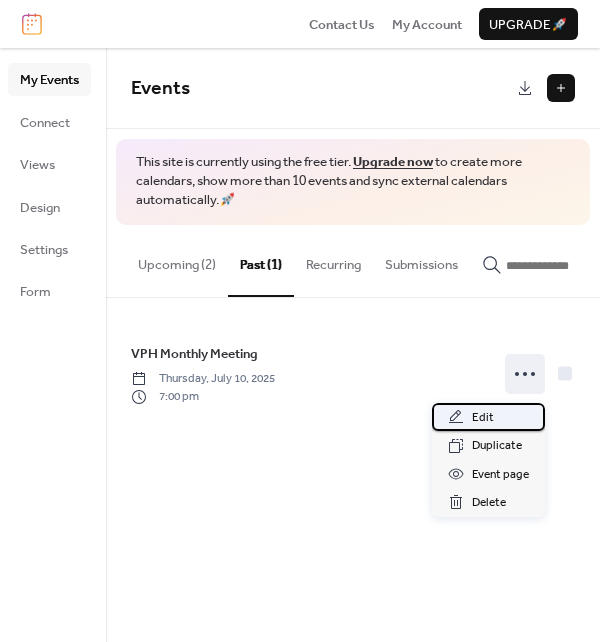 click on "Edit" at bounding box center (483, 418) 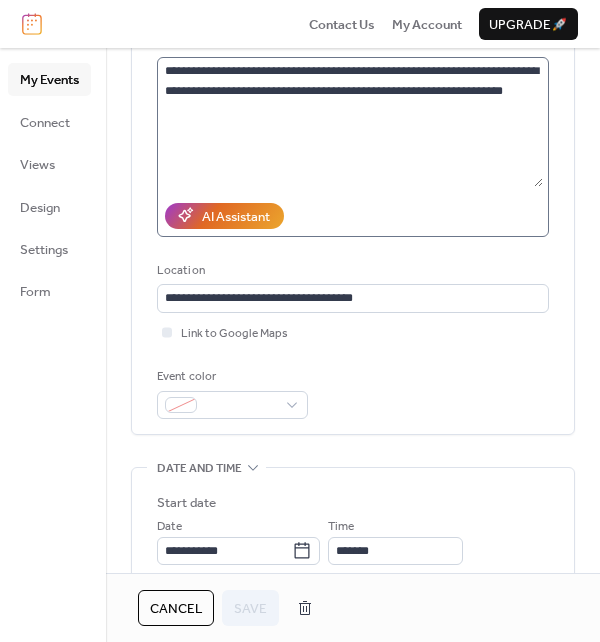 scroll, scrollTop: 216, scrollLeft: 0, axis: vertical 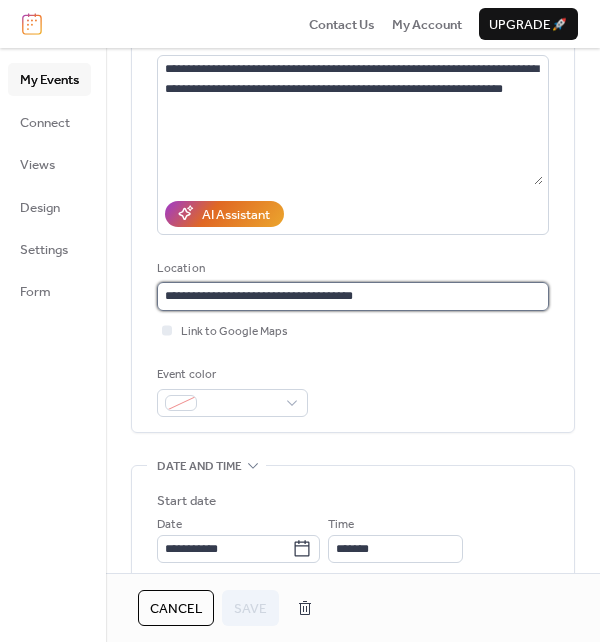 click on "**********" at bounding box center (353, 296) 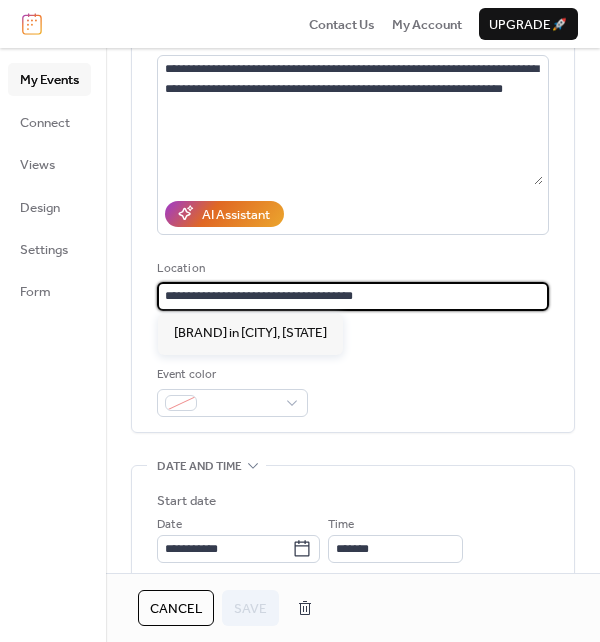 click on "**********" at bounding box center [353, 296] 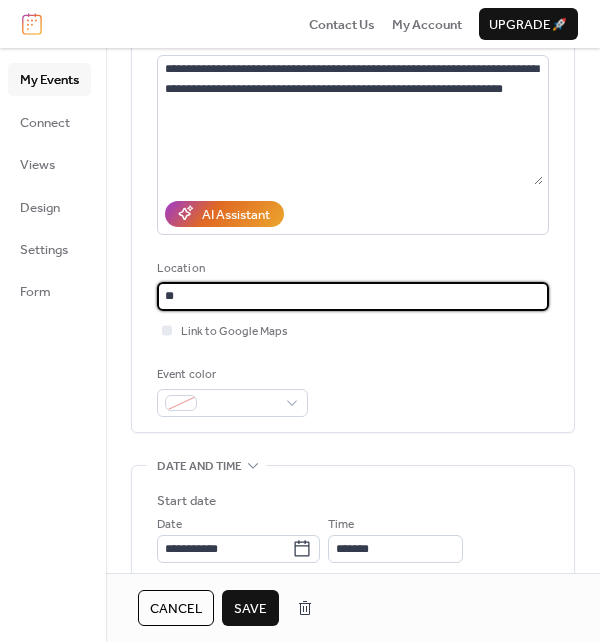 type on "*" 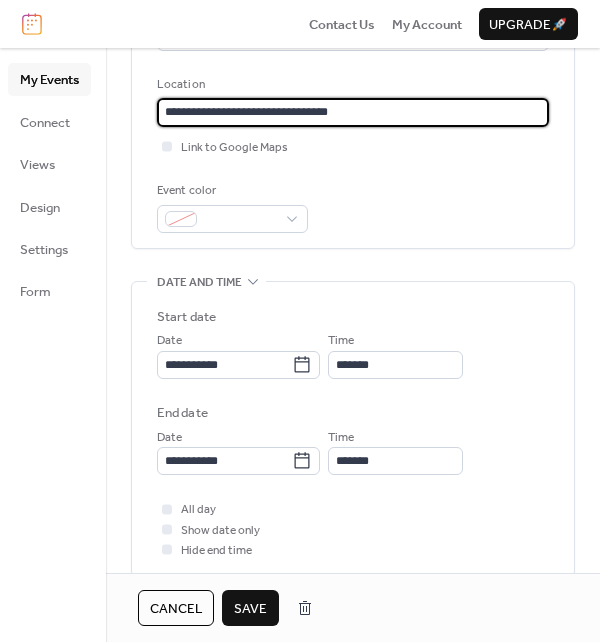 scroll, scrollTop: 444, scrollLeft: 0, axis: vertical 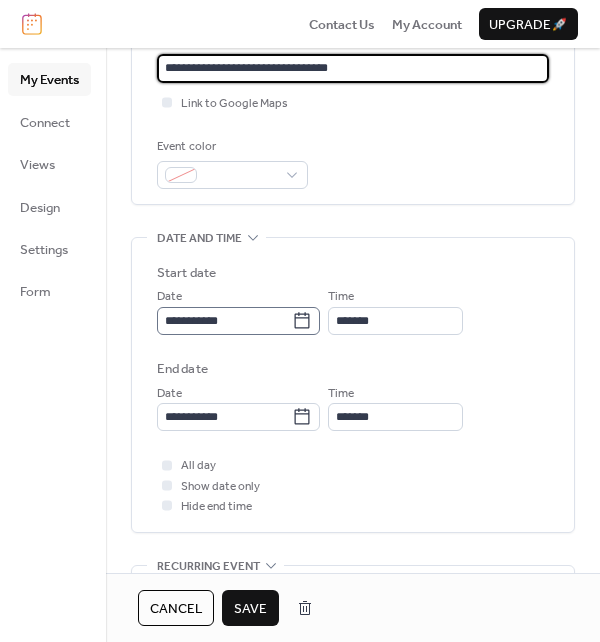 type on "**********" 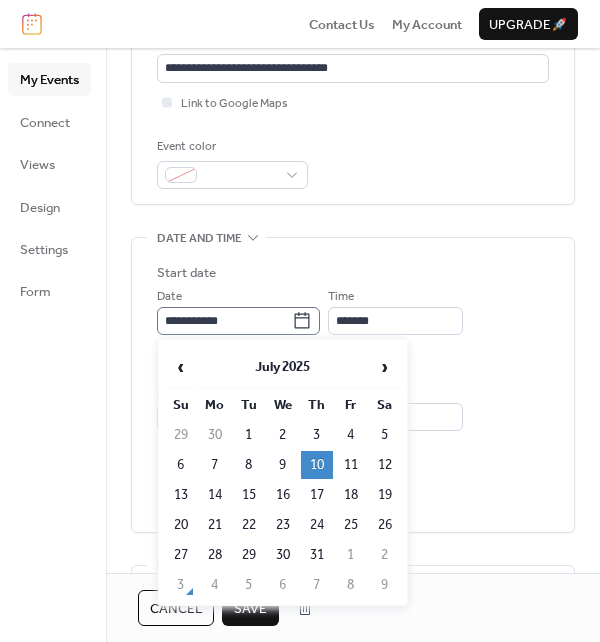 click 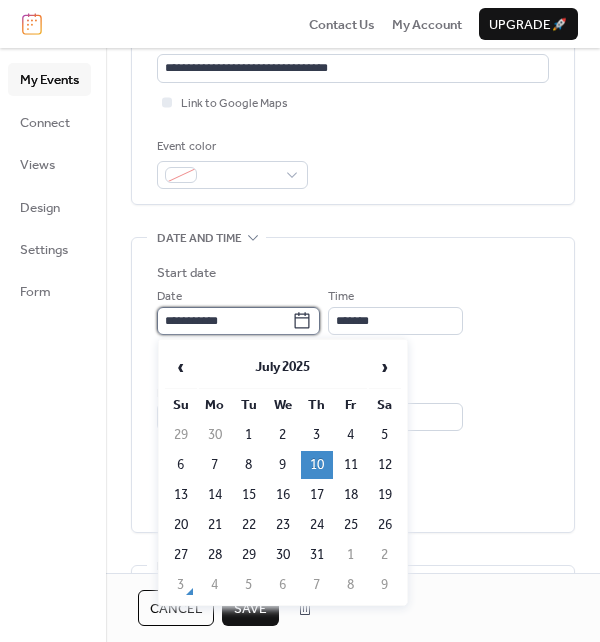 click on "**********" at bounding box center [224, 321] 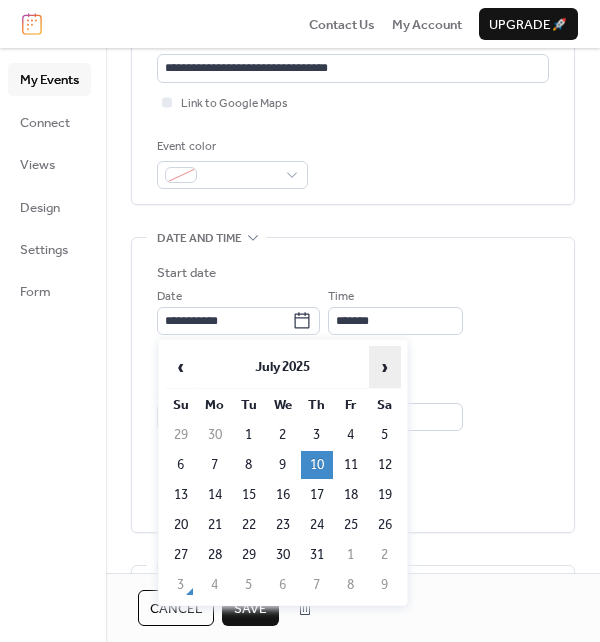 click on "›" at bounding box center (385, 367) 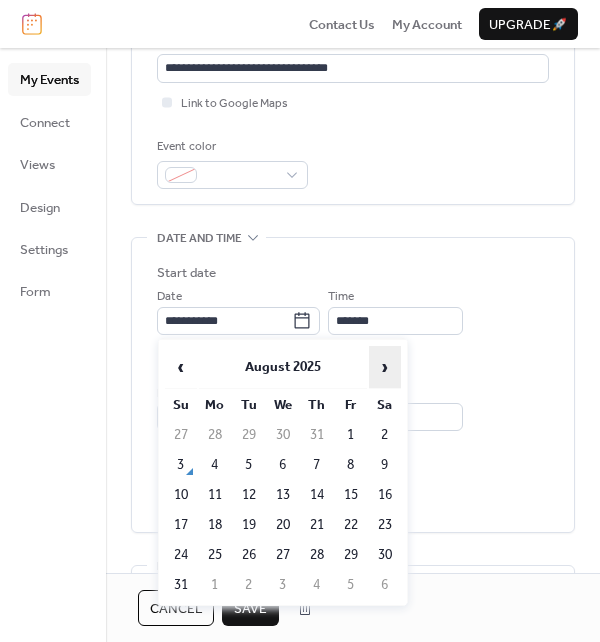 click on "›" at bounding box center [385, 367] 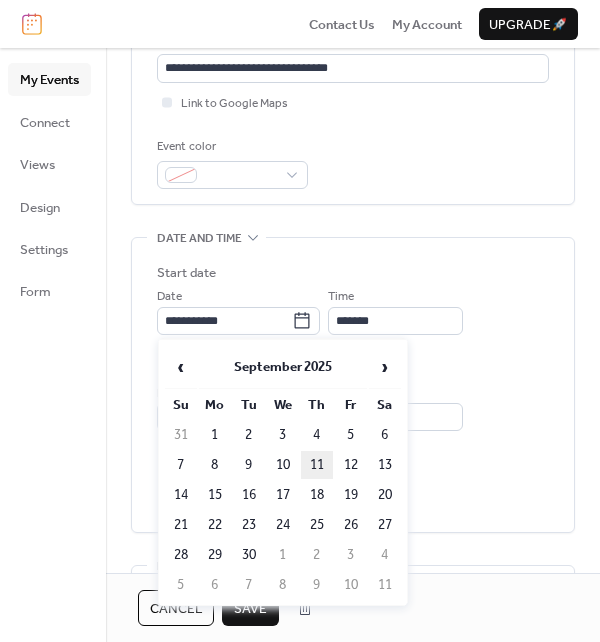 click on "11" at bounding box center (317, 465) 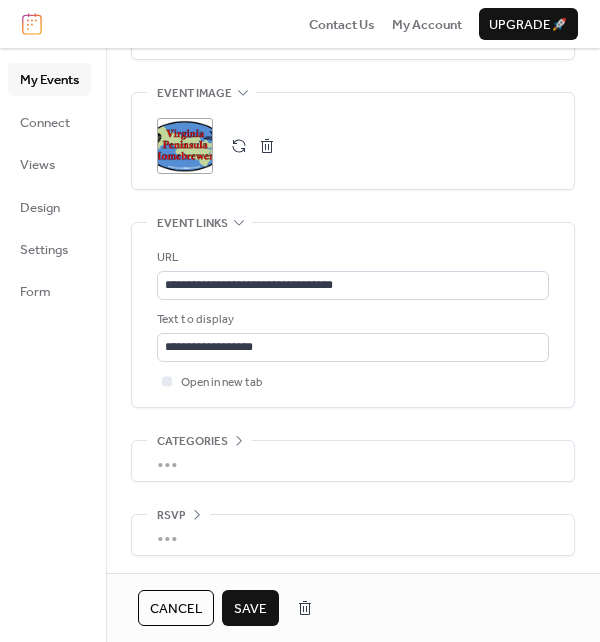 scroll, scrollTop: 1018, scrollLeft: 0, axis: vertical 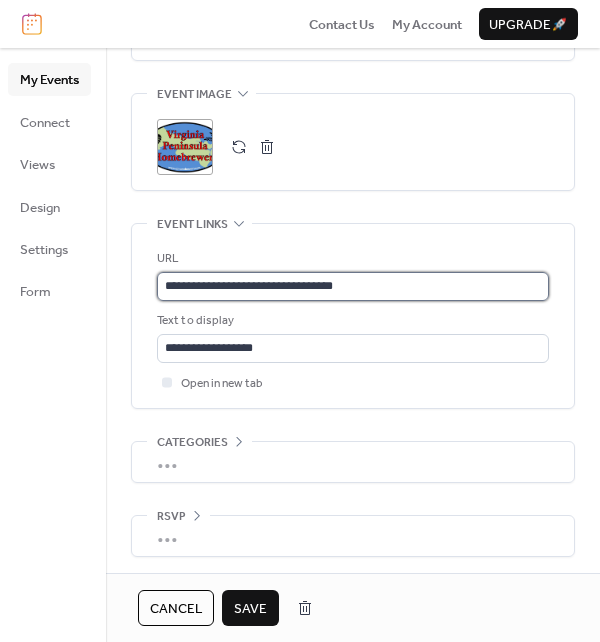 click on "**********" at bounding box center [353, 286] 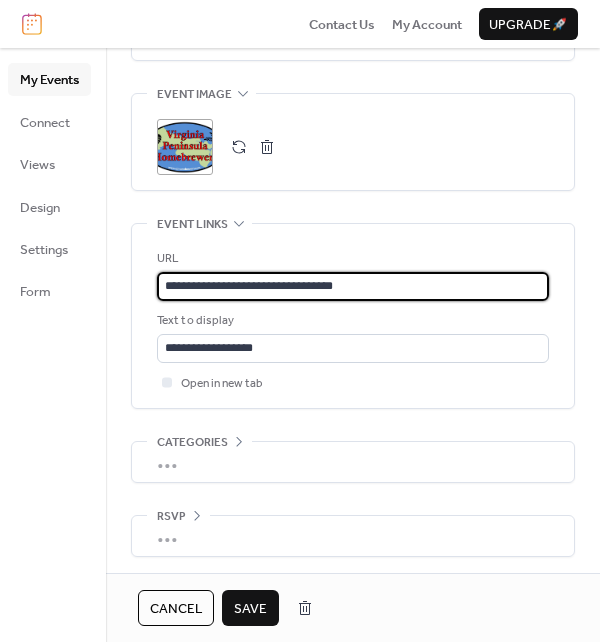 click on "**********" at bounding box center (353, 286) 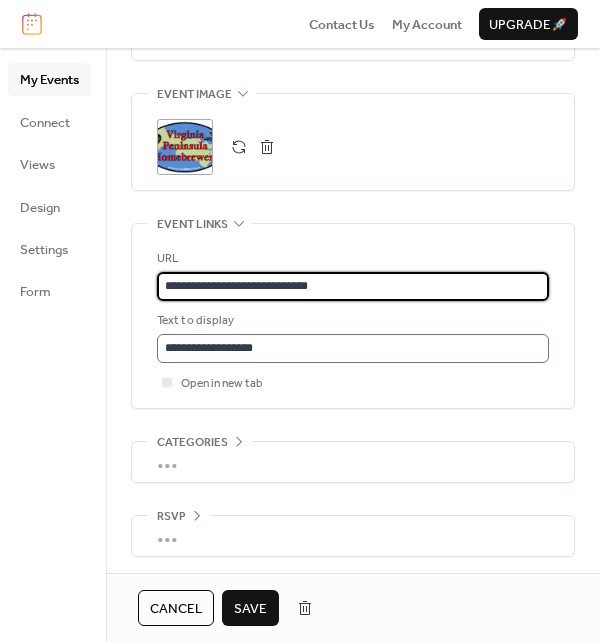type on "**********" 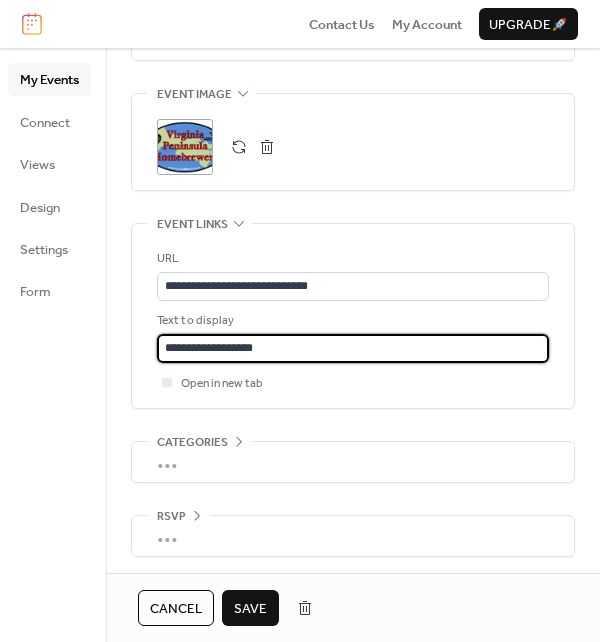 click on "**********" at bounding box center (353, 348) 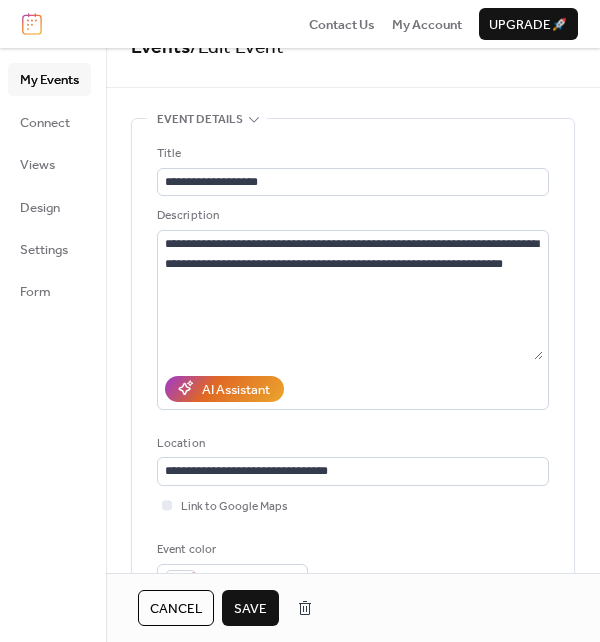 scroll, scrollTop: 25, scrollLeft: 0, axis: vertical 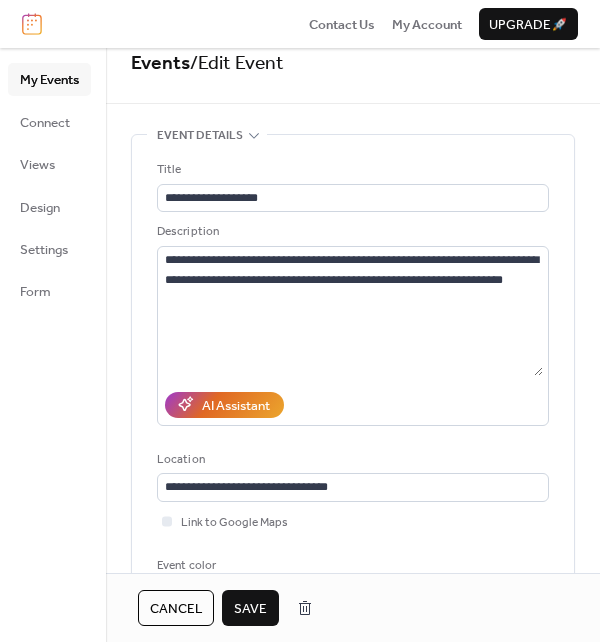 type on "**********" 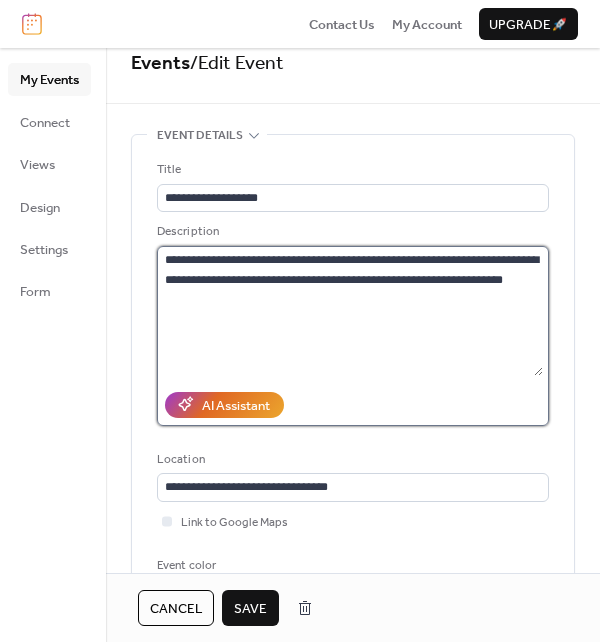 click on "**********" at bounding box center (350, 311) 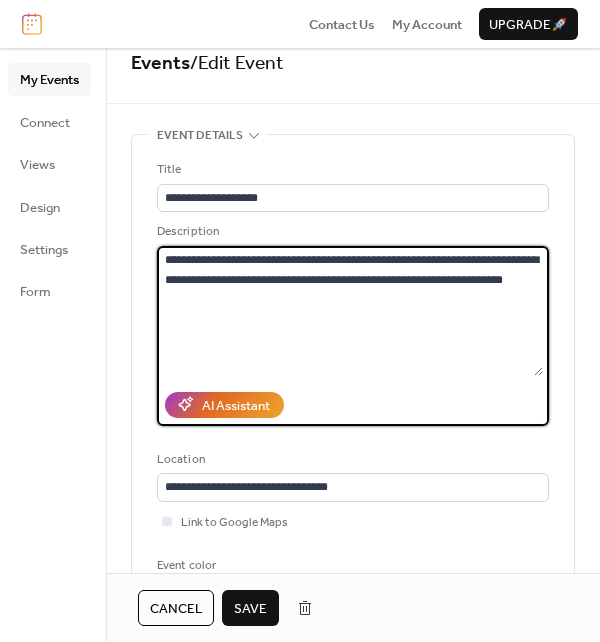 click on "**********" at bounding box center (350, 311) 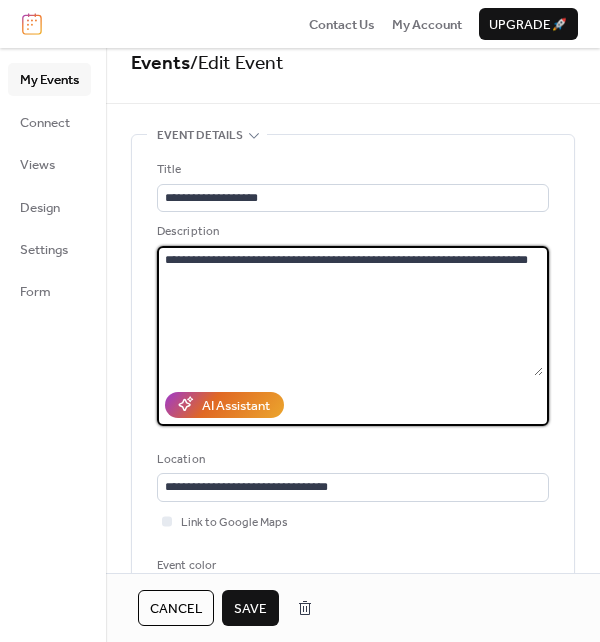 type on "**********" 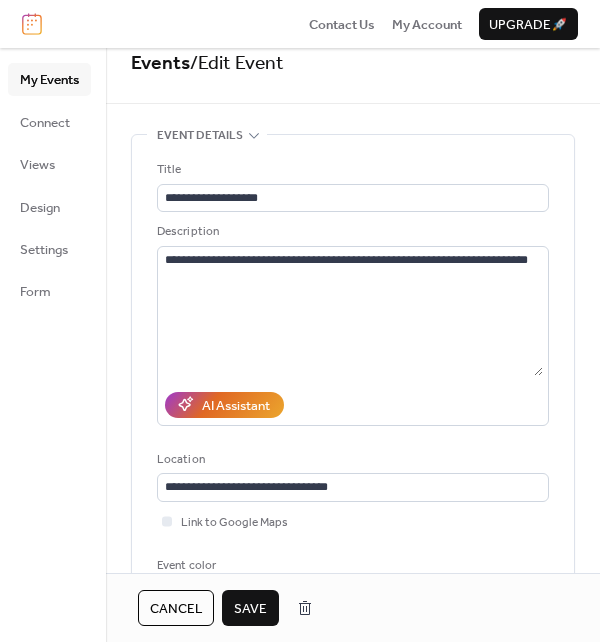 click on "Save" at bounding box center [250, 609] 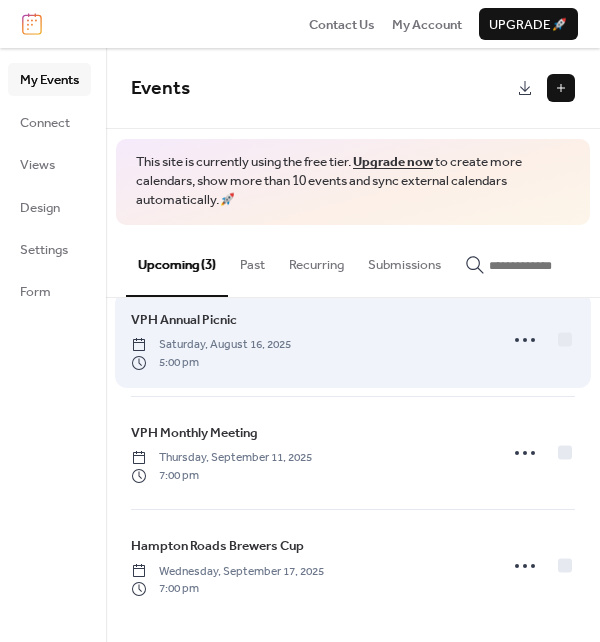scroll, scrollTop: 0, scrollLeft: 0, axis: both 